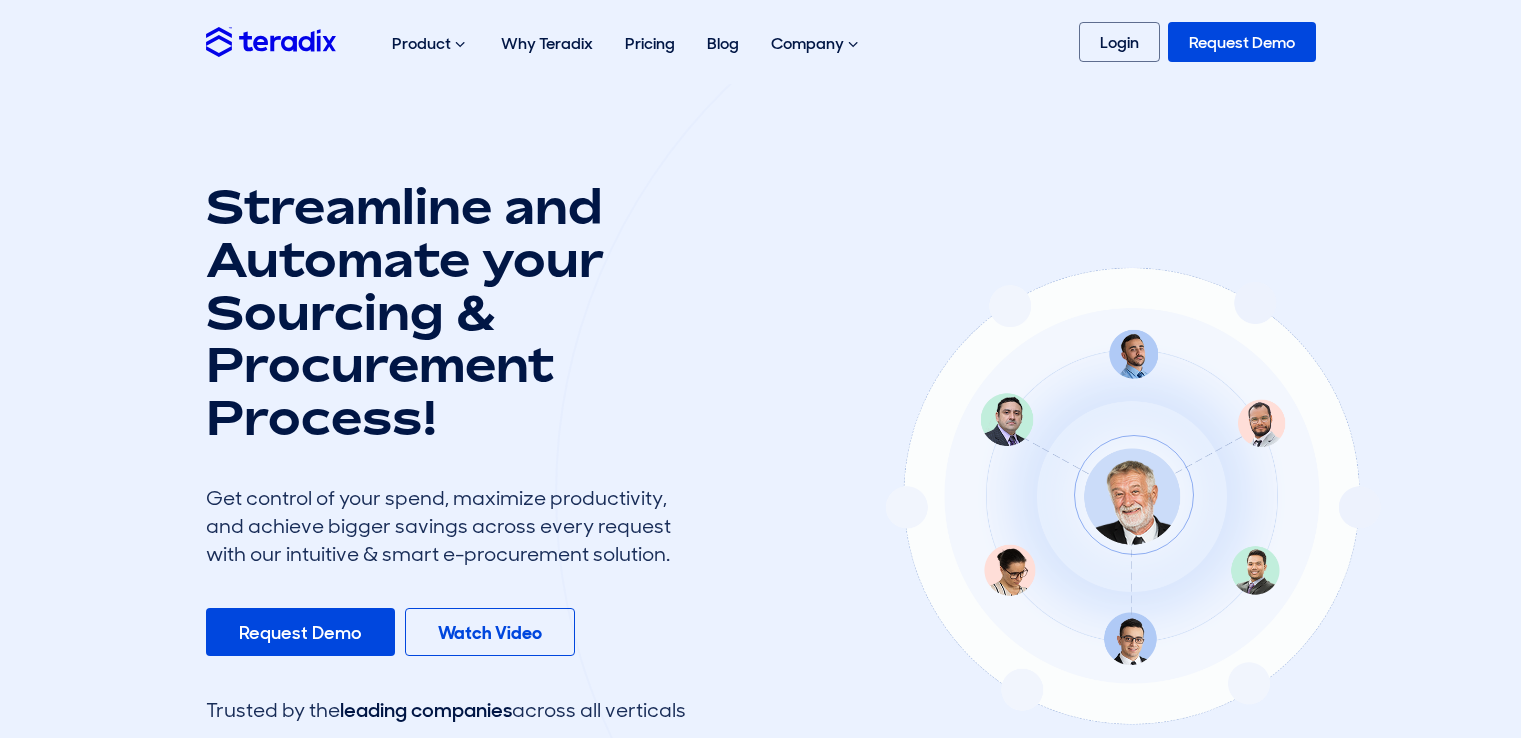 scroll, scrollTop: 0, scrollLeft: 0, axis: both 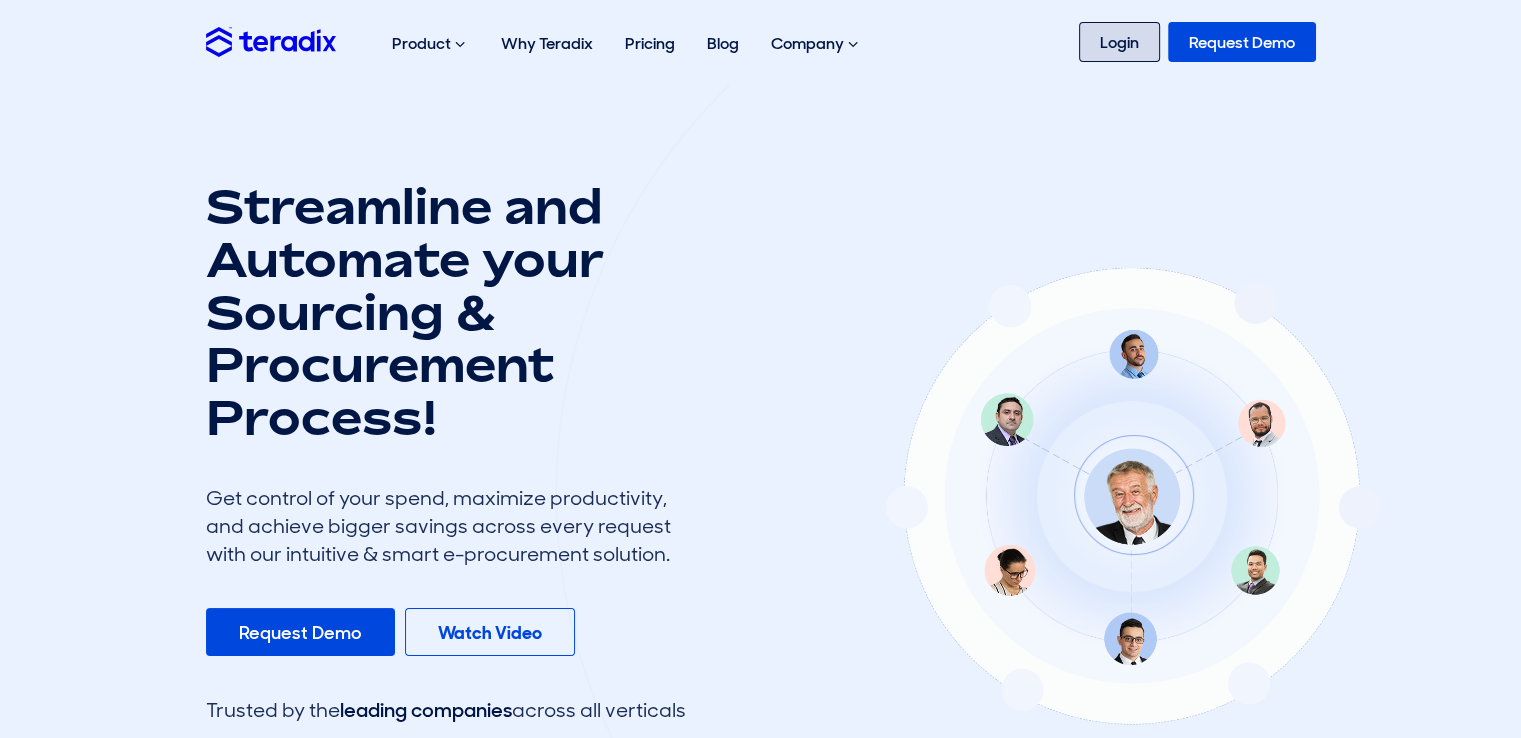 click on "Login" at bounding box center [1119, 42] 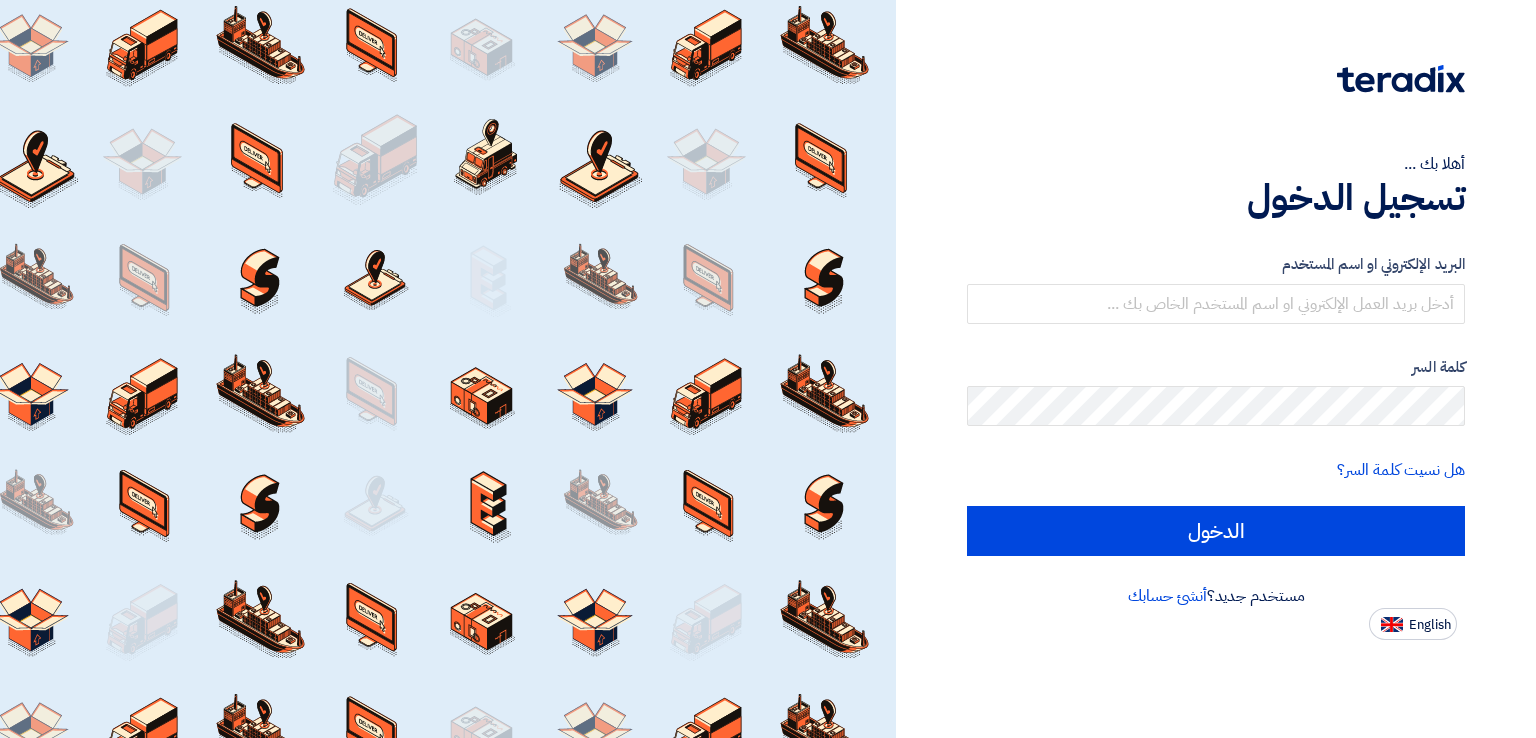 scroll, scrollTop: 0, scrollLeft: 0, axis: both 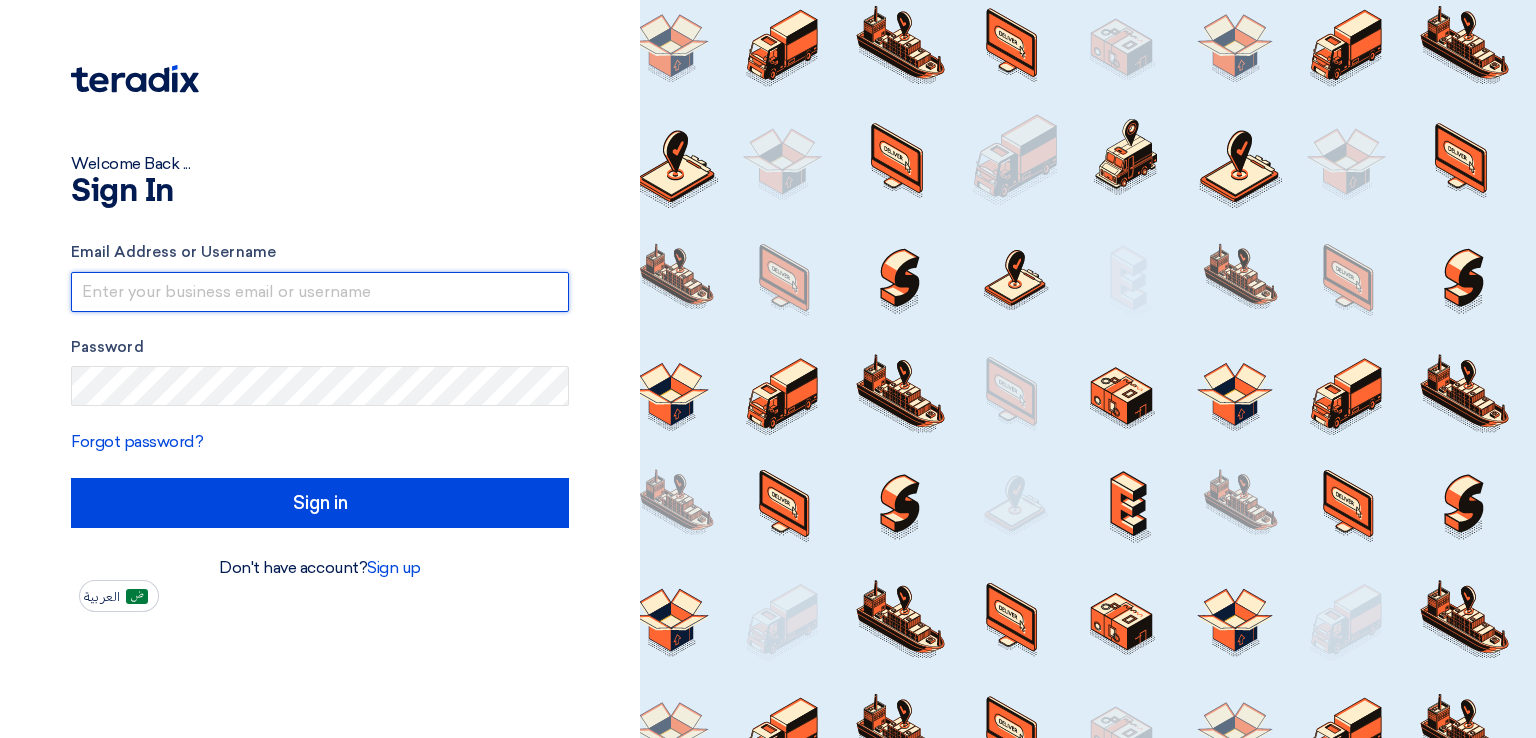click at bounding box center [320, 292] 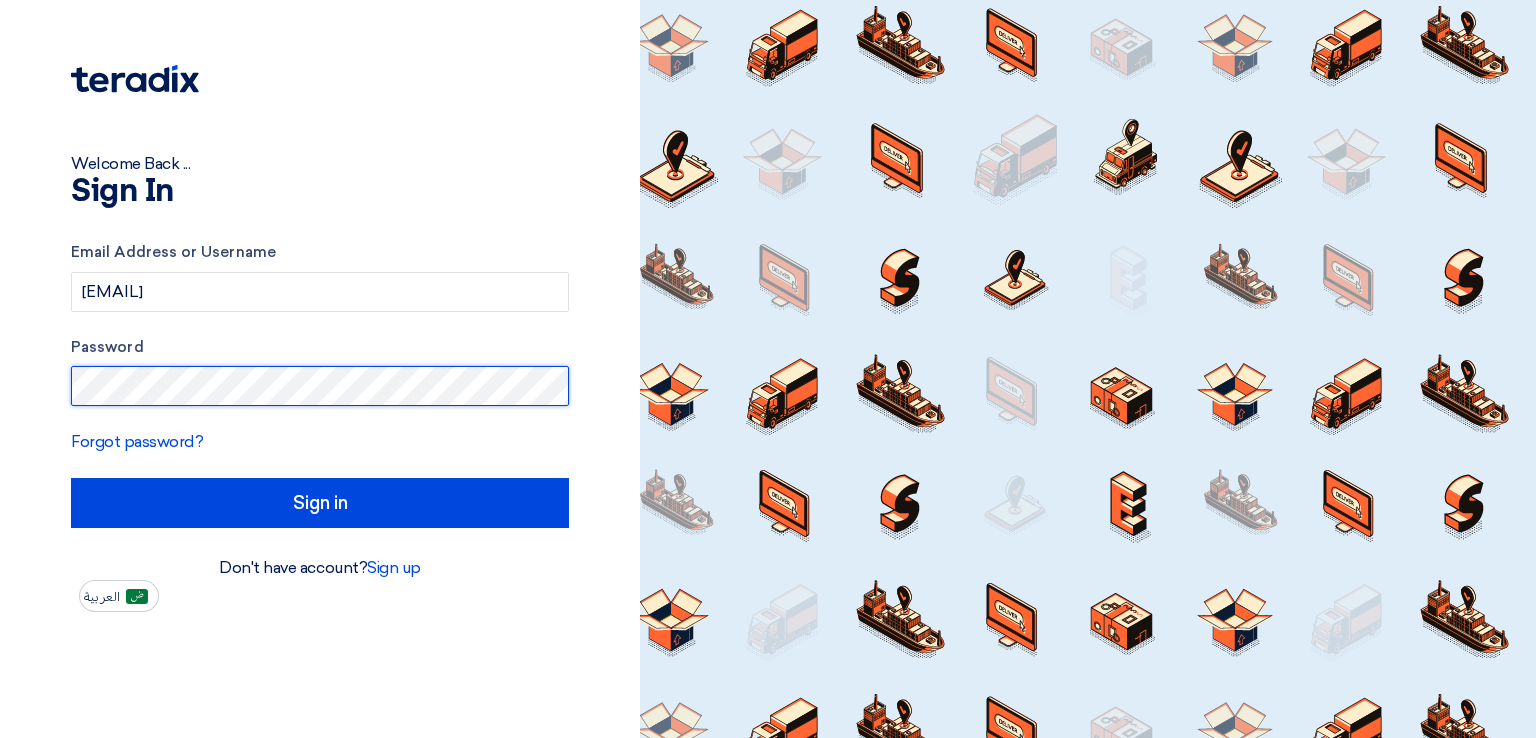 click on "Sign in" 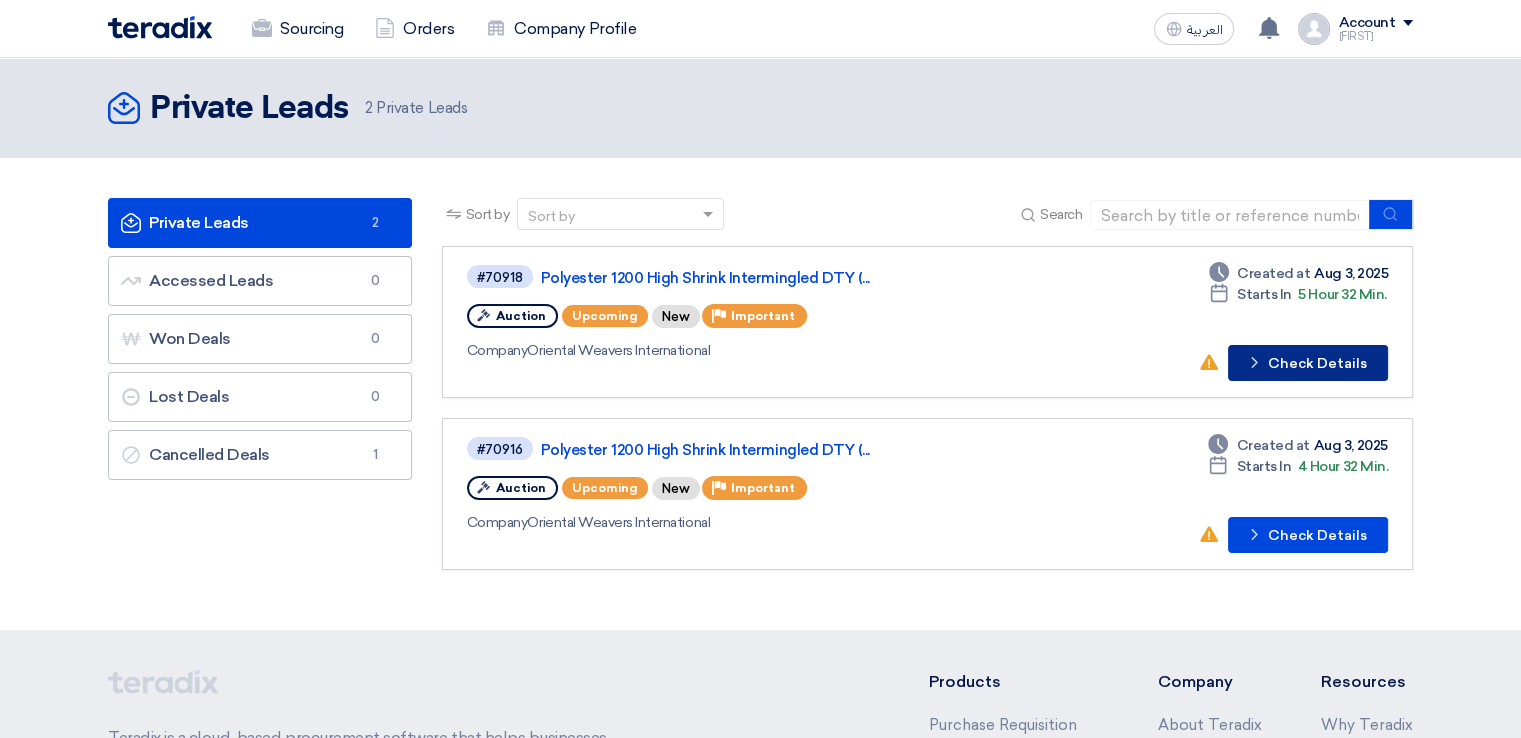 click on "Check details
Check Details" 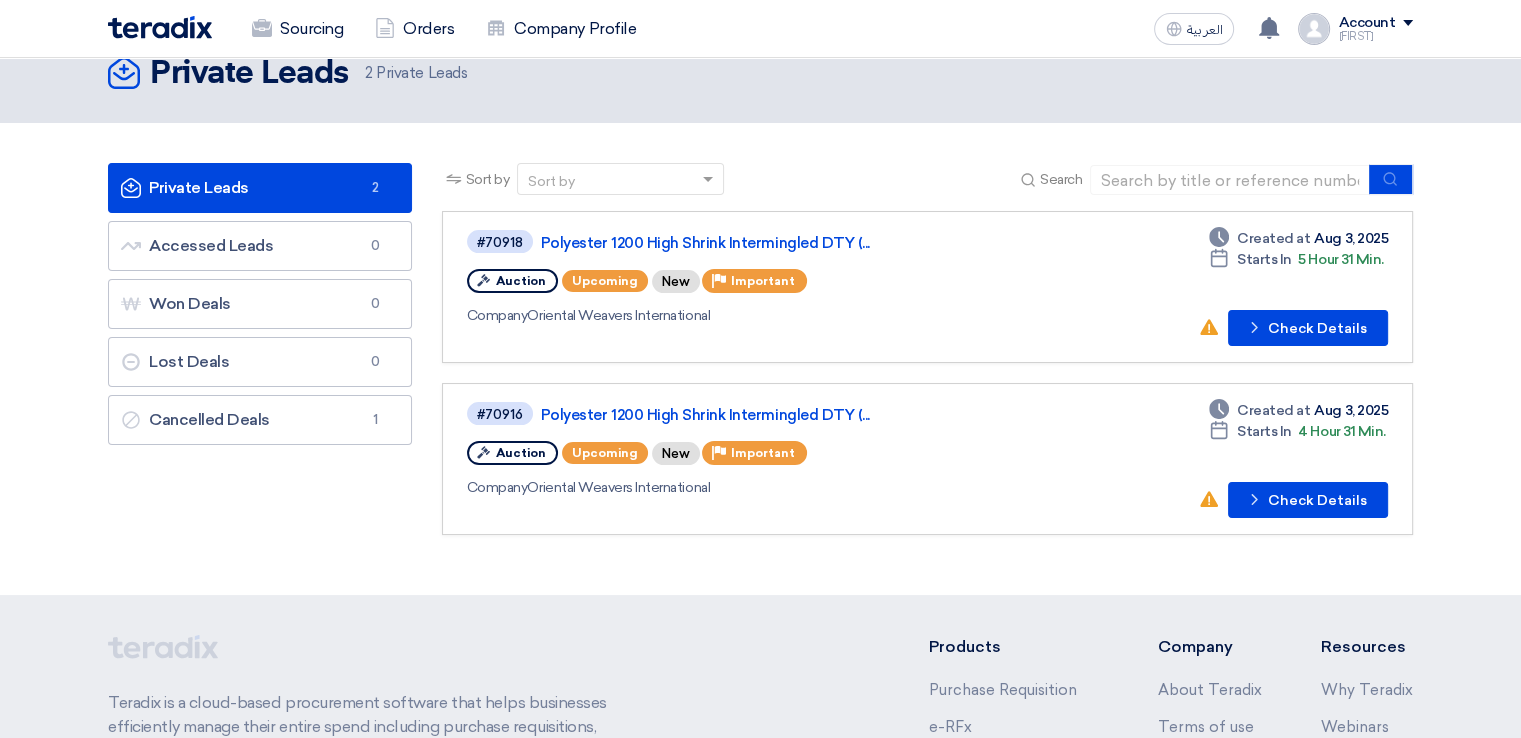scroll, scrollTop: 0, scrollLeft: 0, axis: both 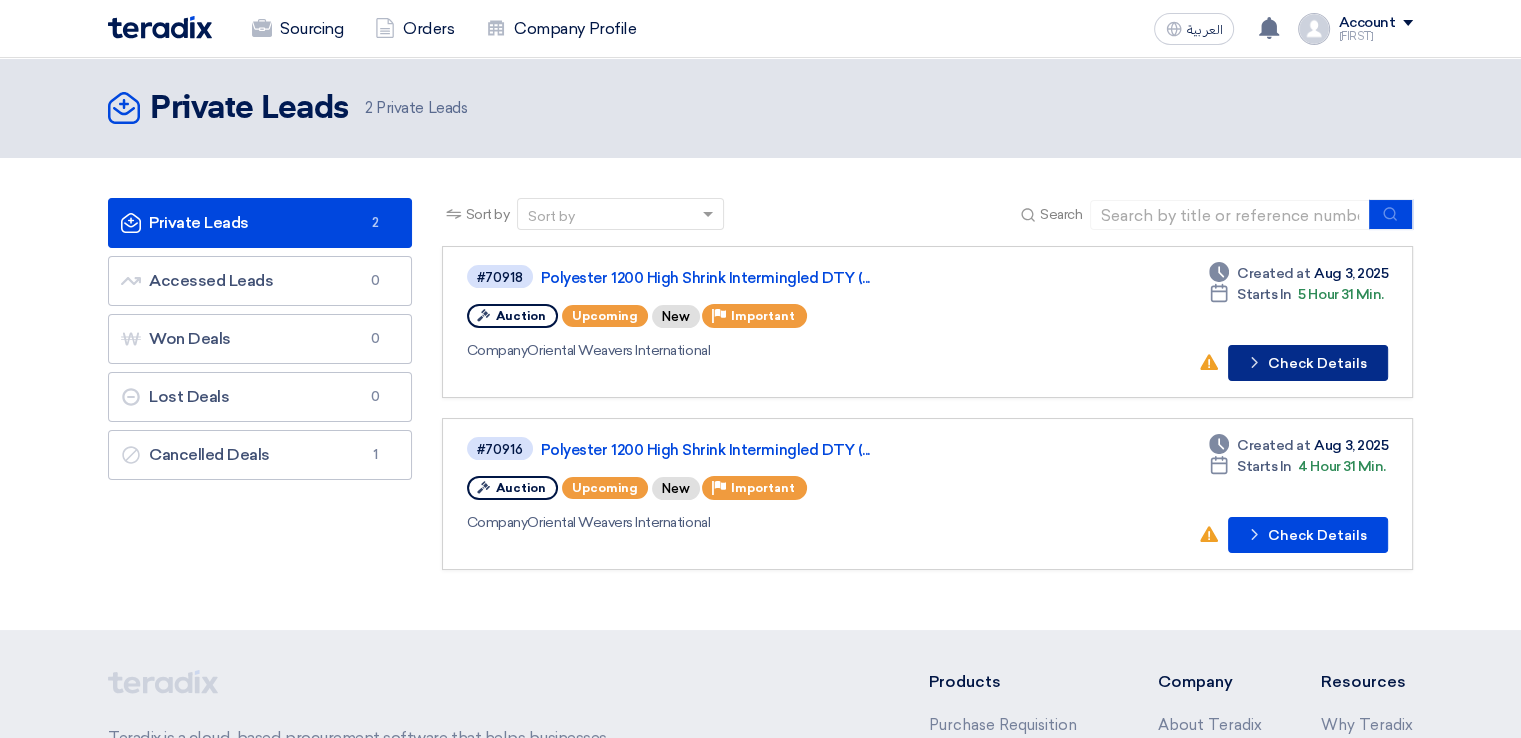 click on "Check details
Check Details" 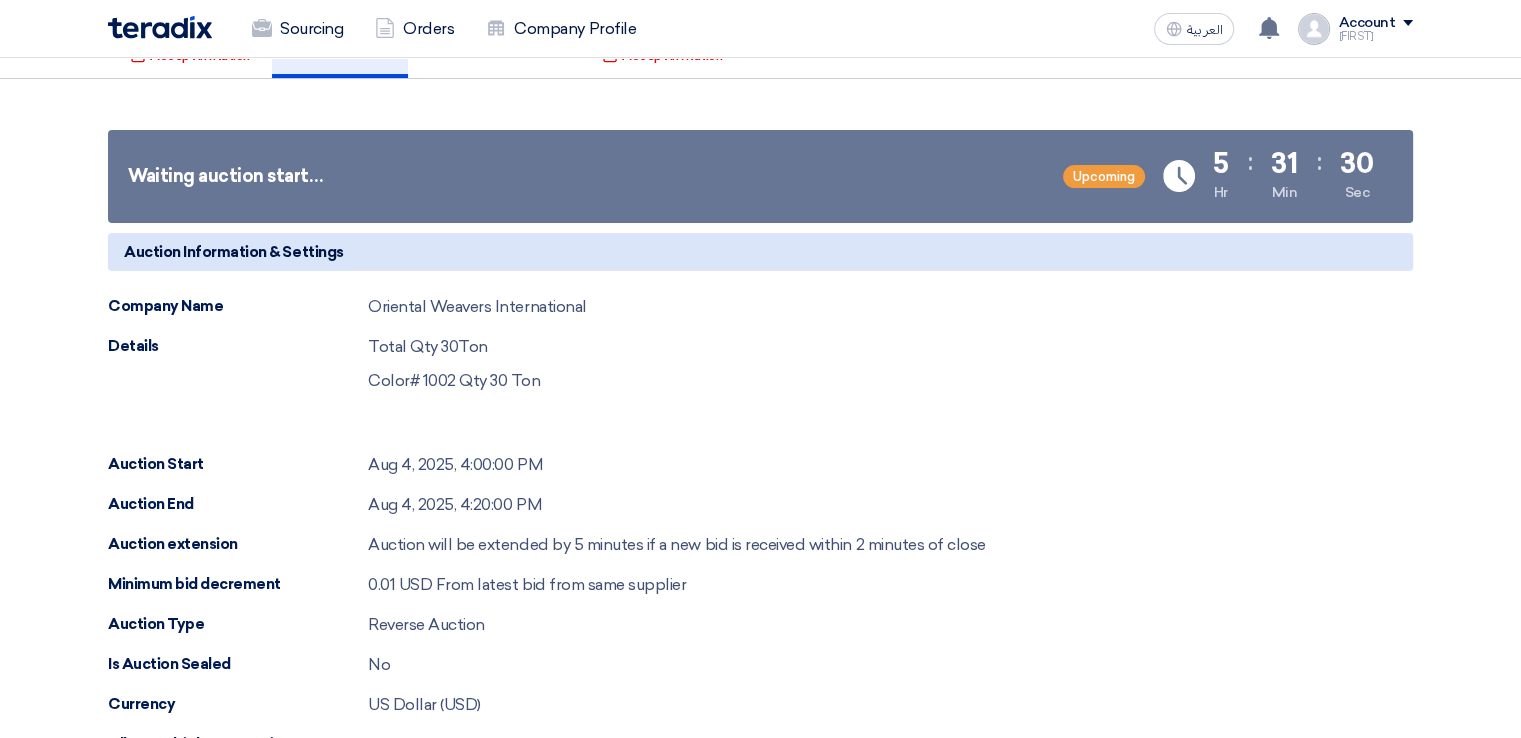 scroll, scrollTop: 300, scrollLeft: 0, axis: vertical 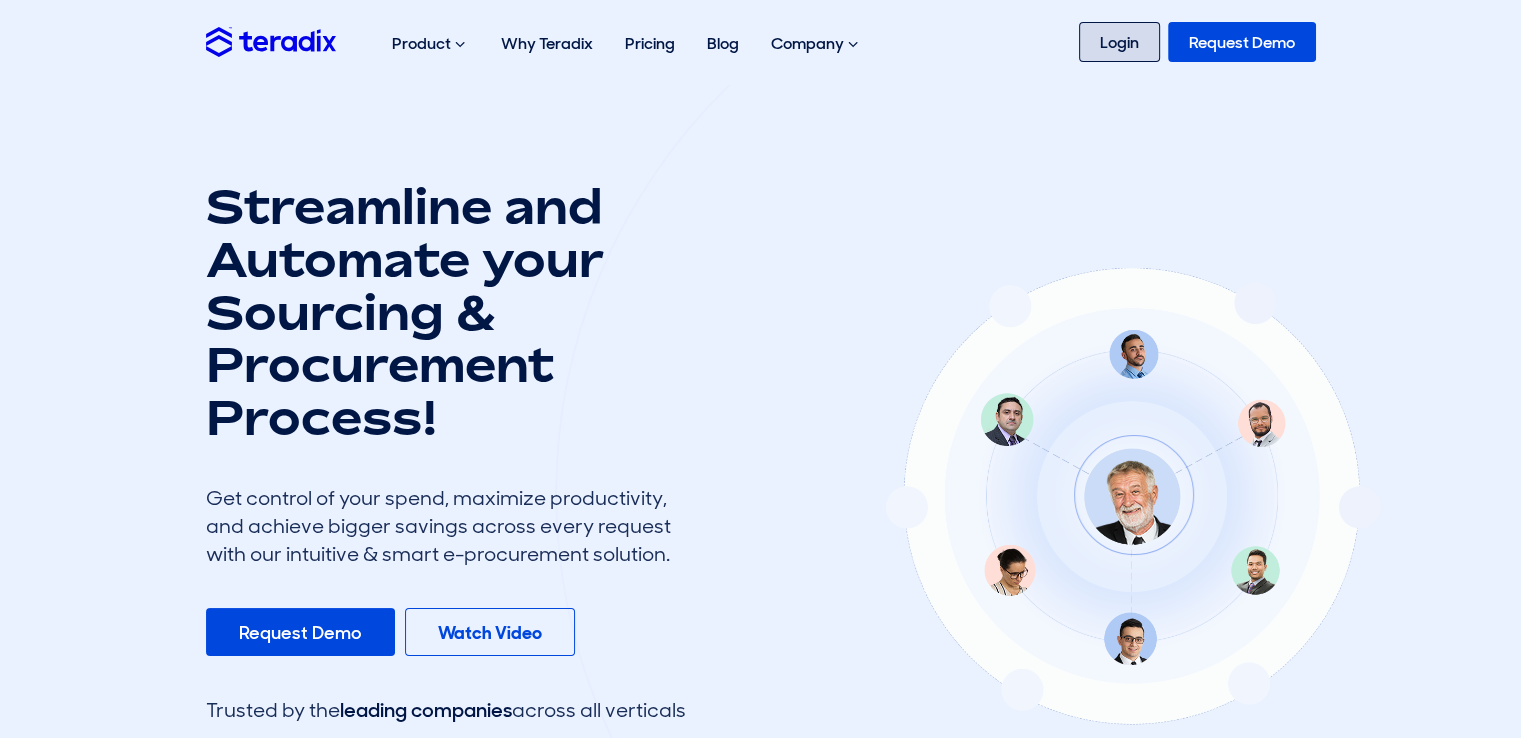 click on "Login" at bounding box center [1119, 42] 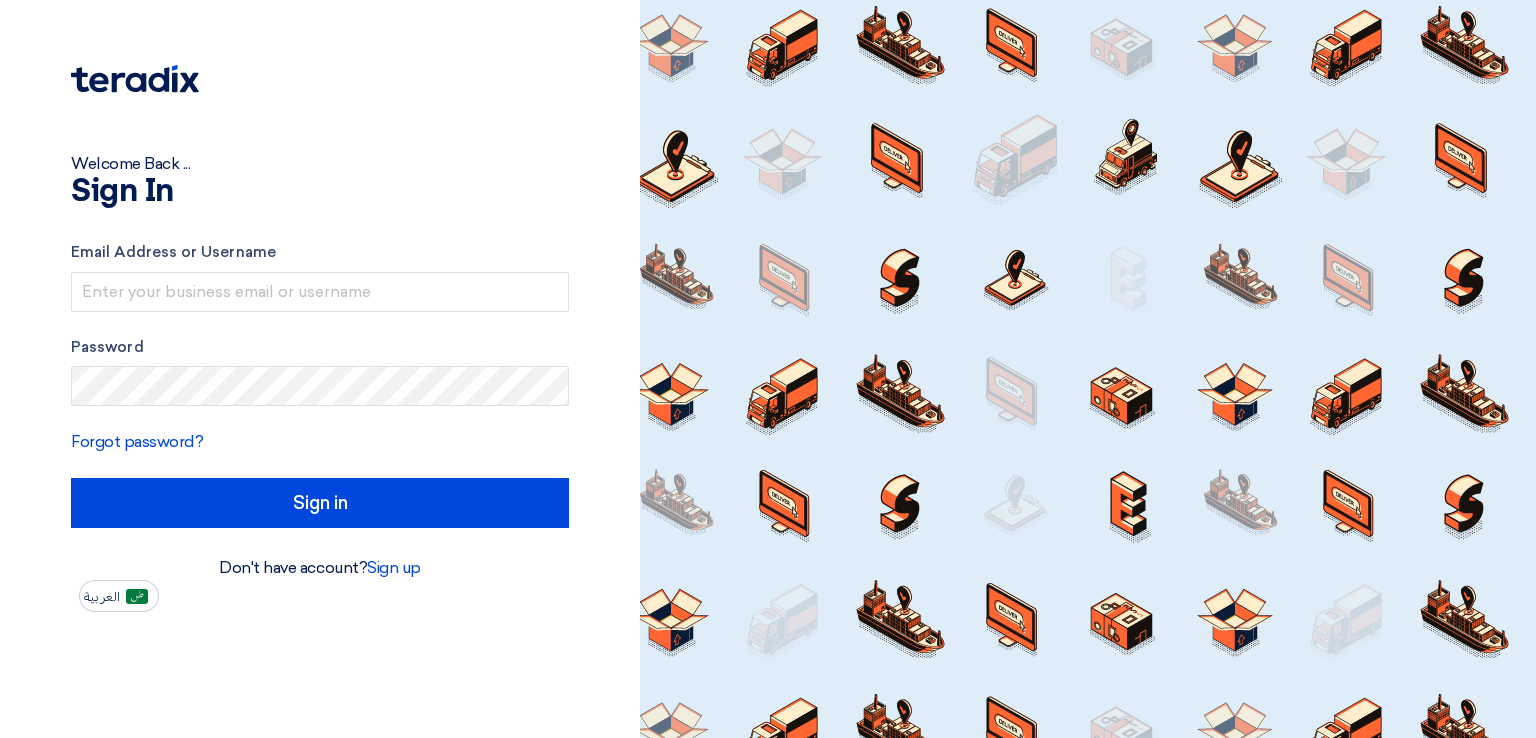 scroll, scrollTop: 0, scrollLeft: 0, axis: both 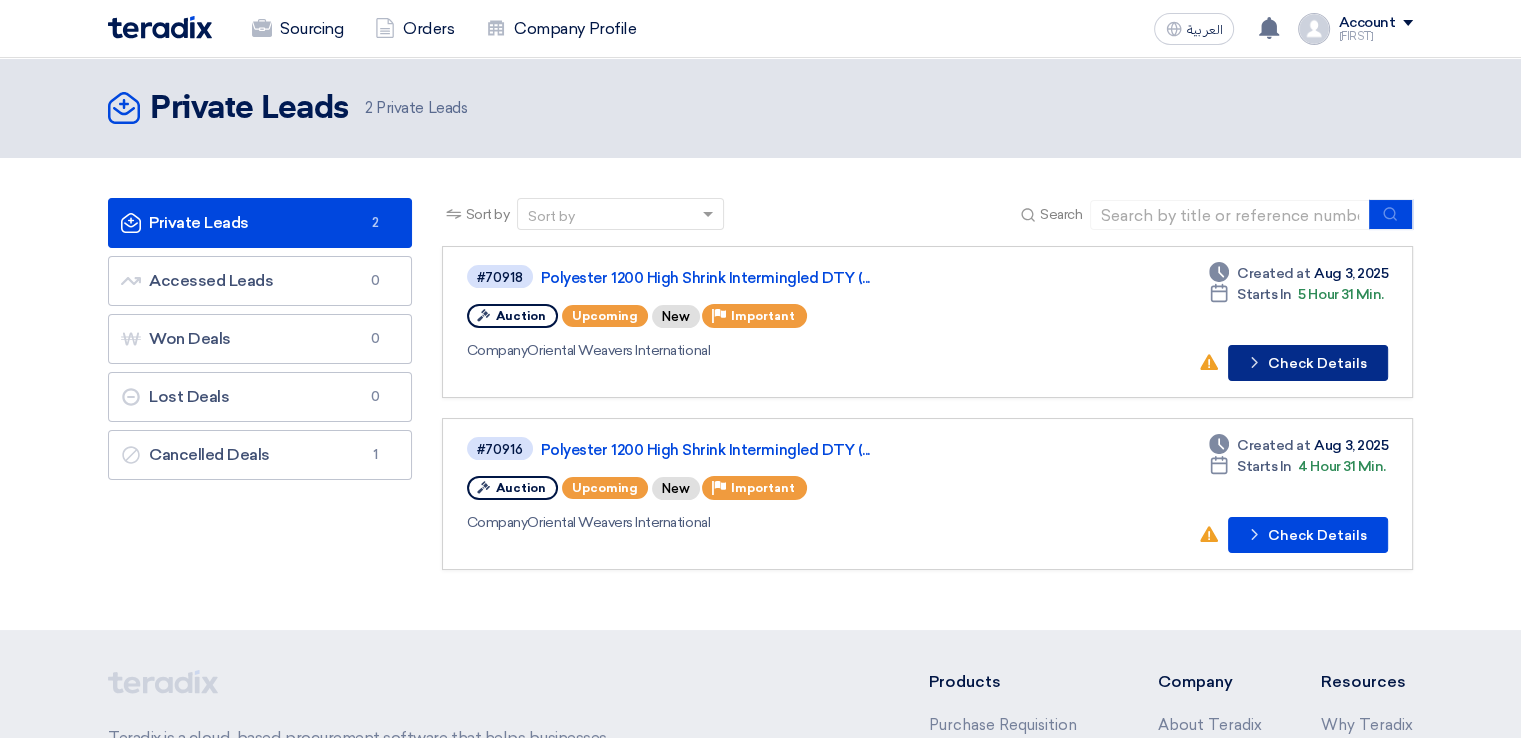 click on "Check details
Check Details" 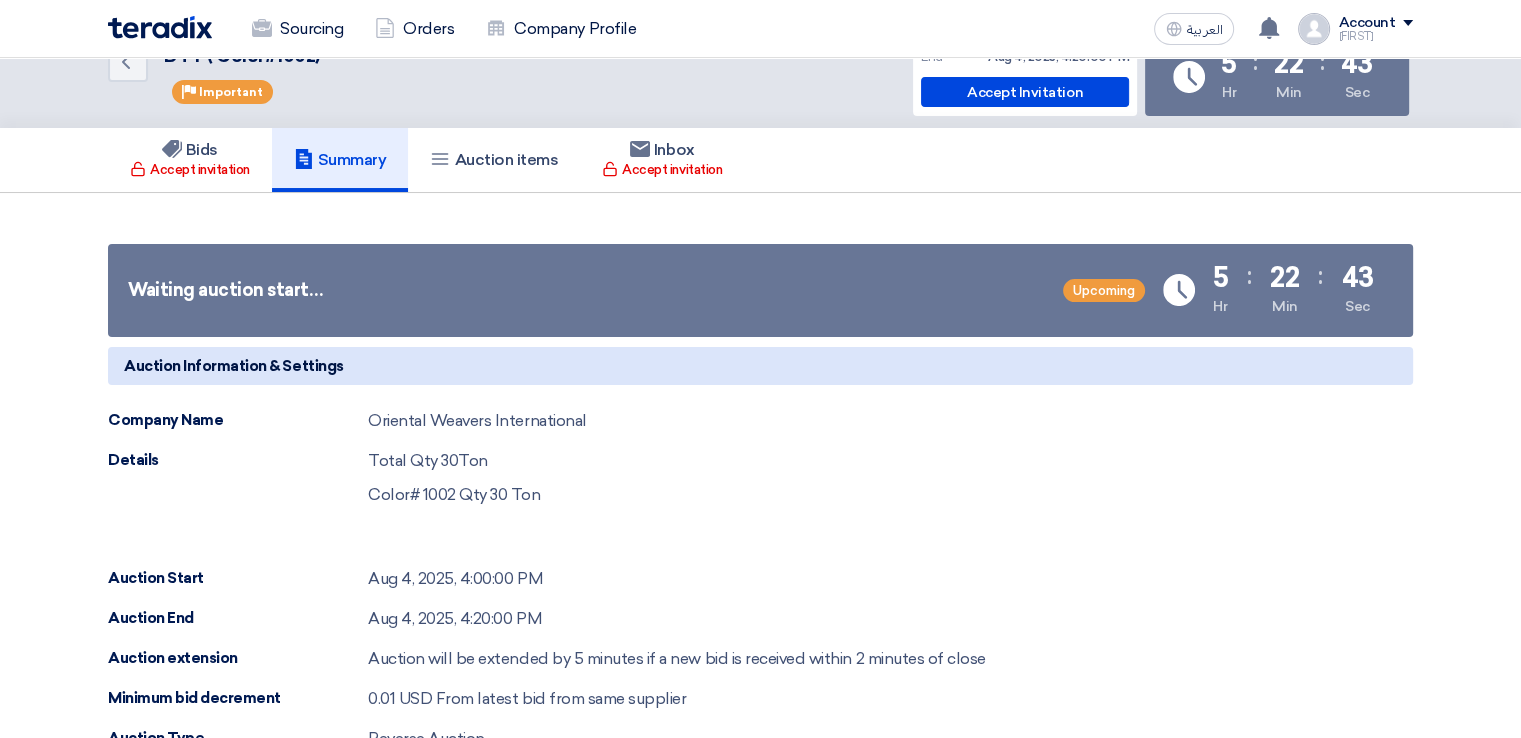 scroll, scrollTop: 0, scrollLeft: 0, axis: both 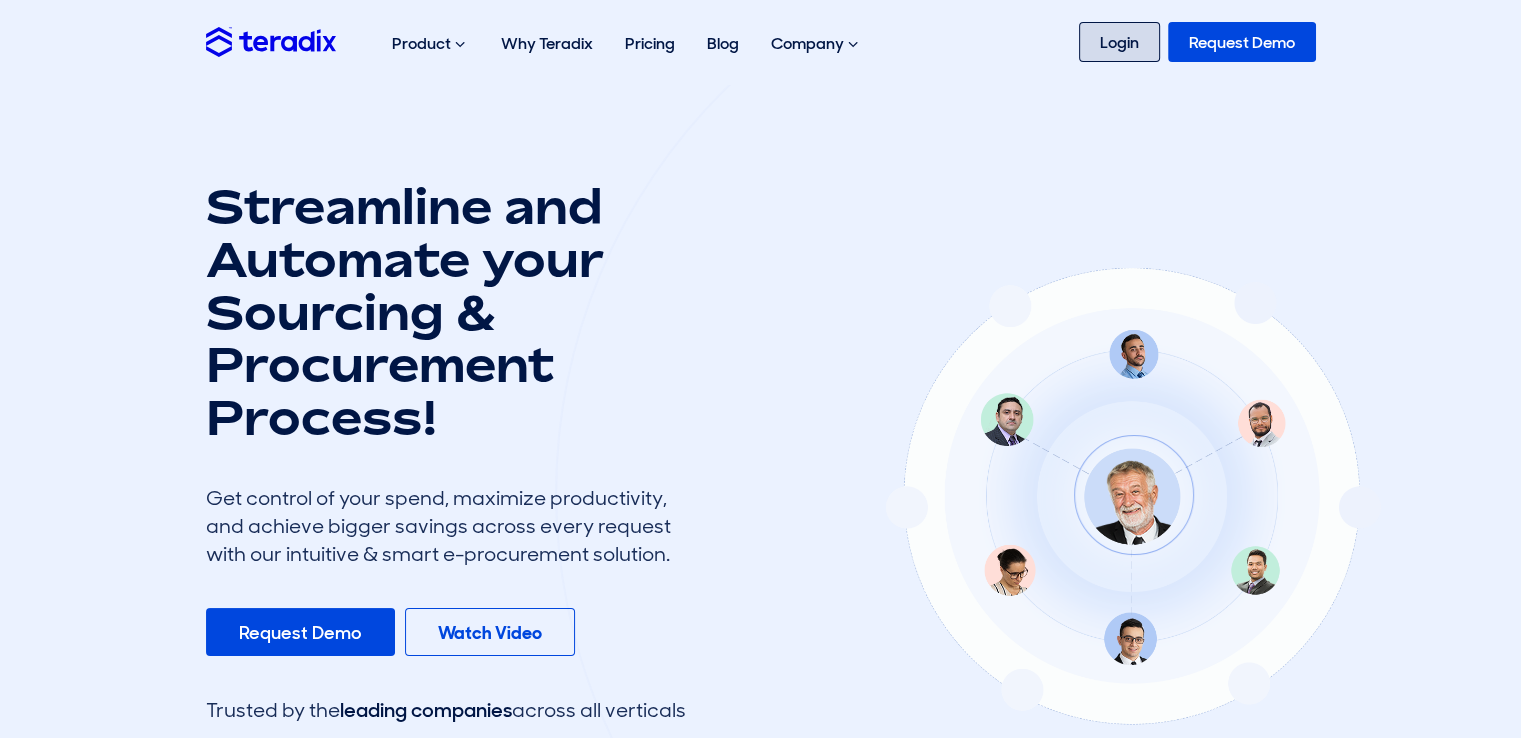 click on "Login" at bounding box center [1119, 42] 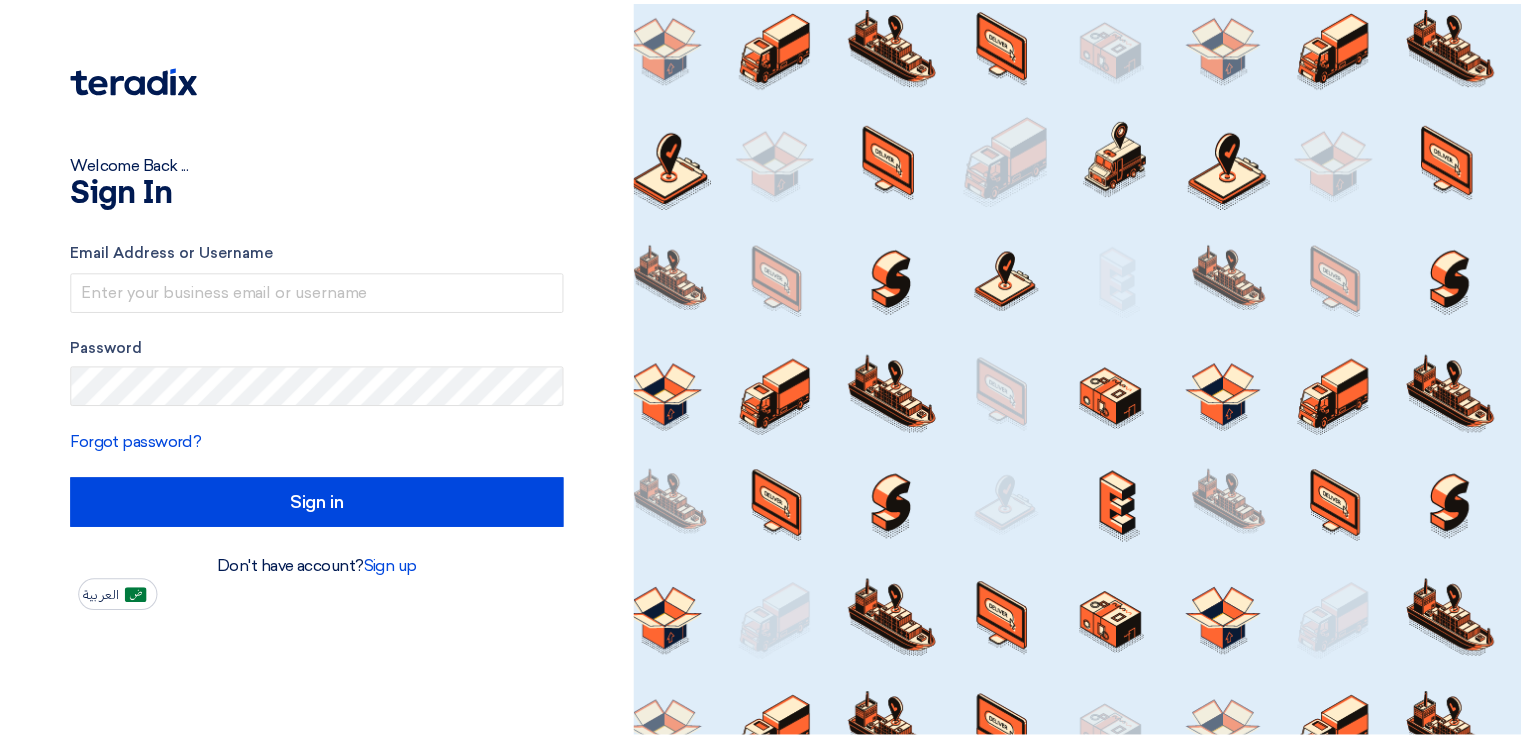 scroll, scrollTop: 0, scrollLeft: 0, axis: both 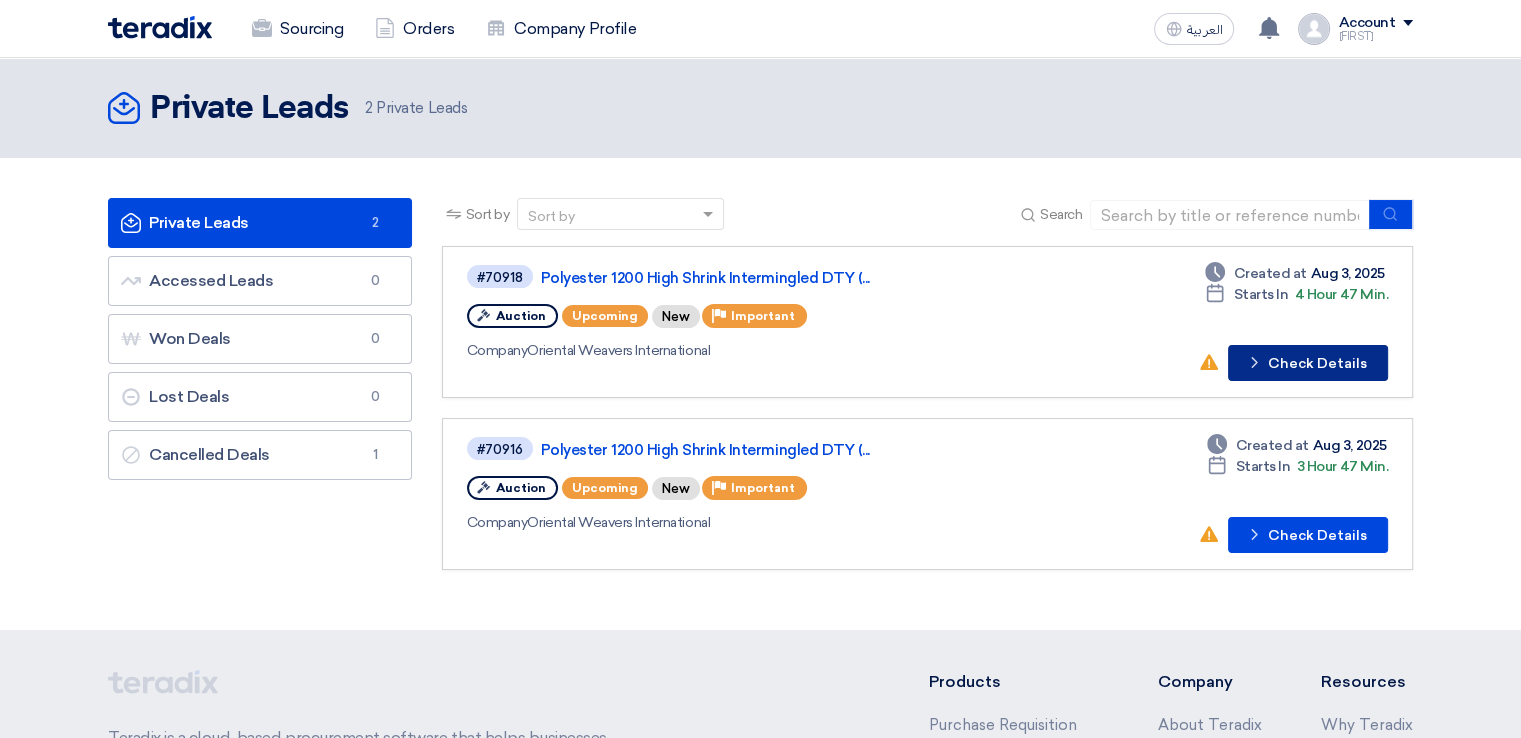 click on "Check details
Check Details" 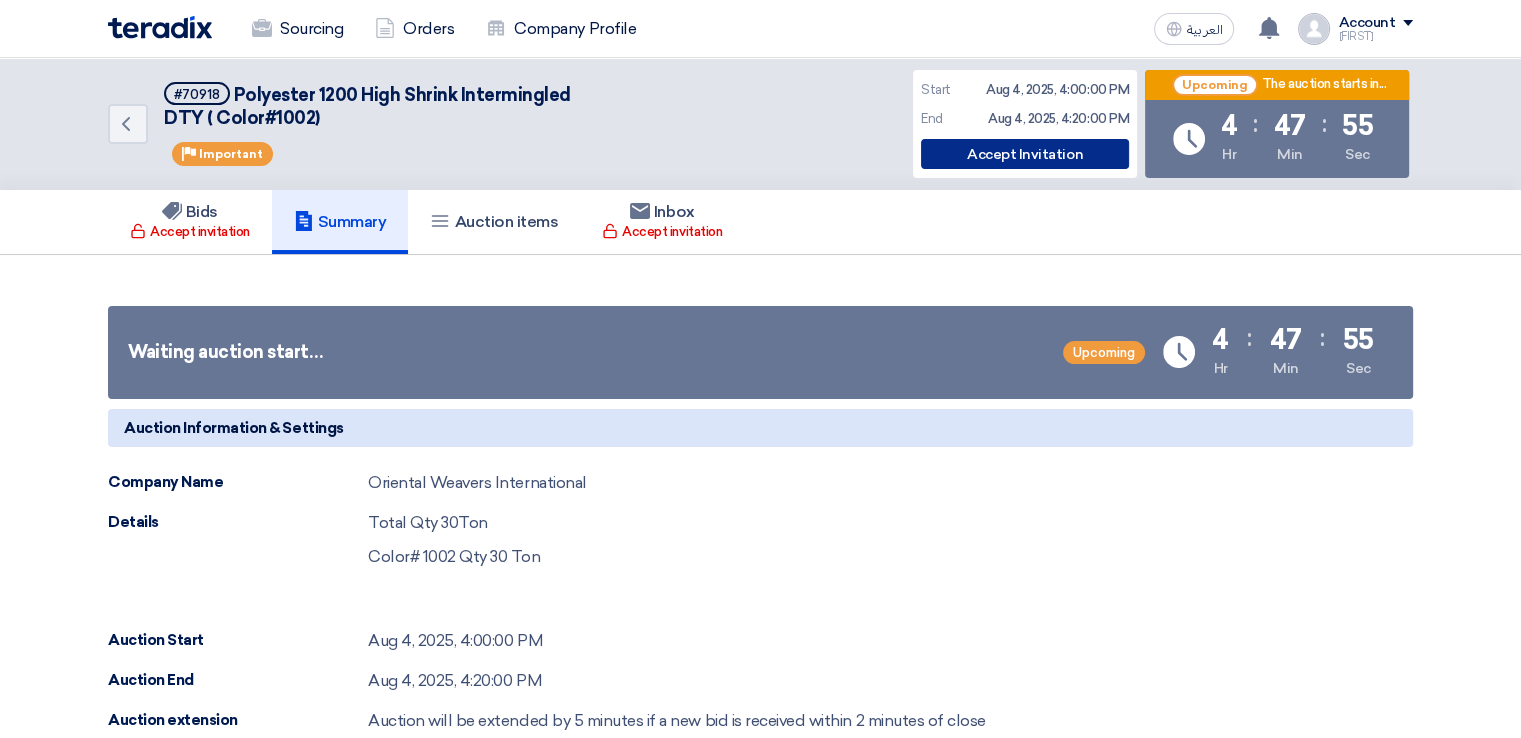 click on "Accept Invitation" 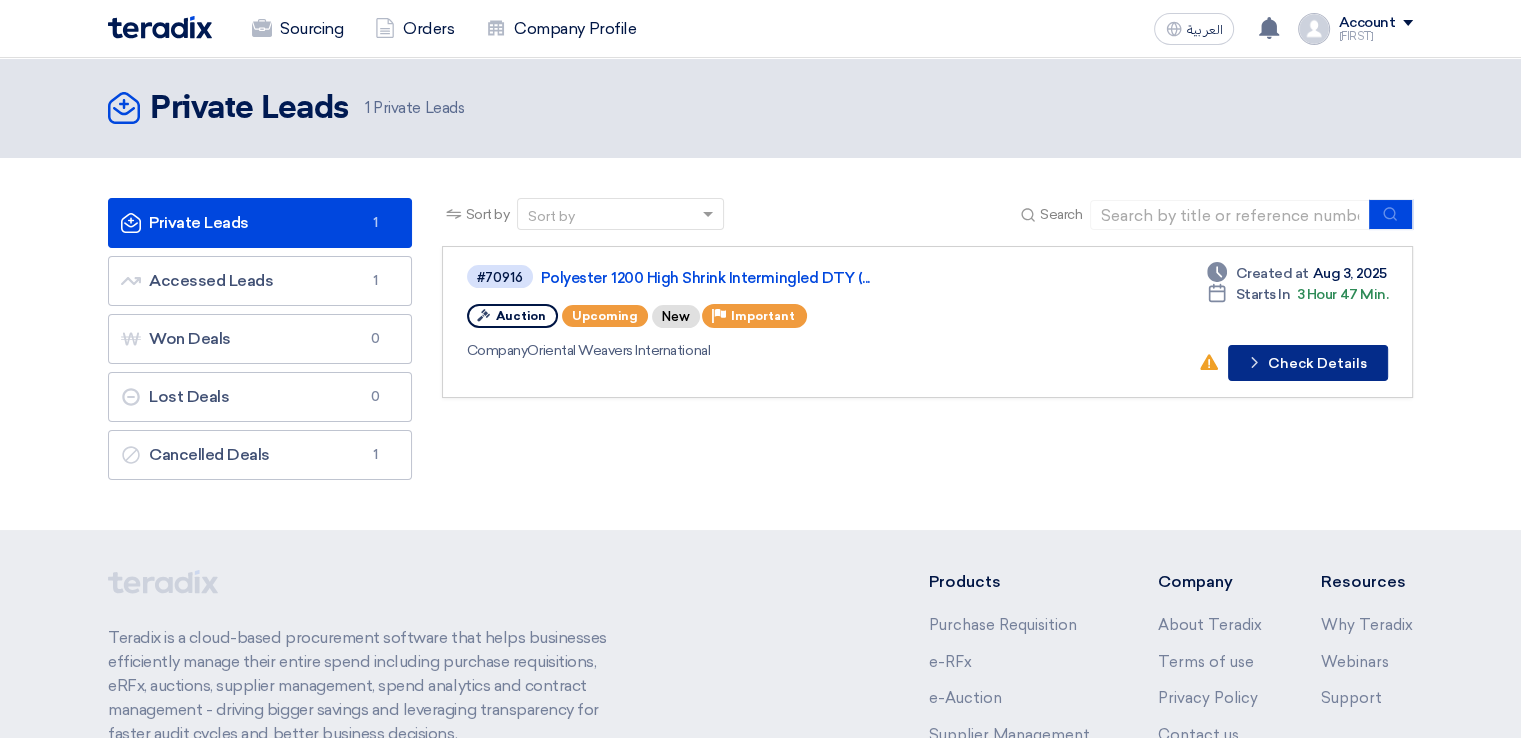 click on "Check details
Check Details" 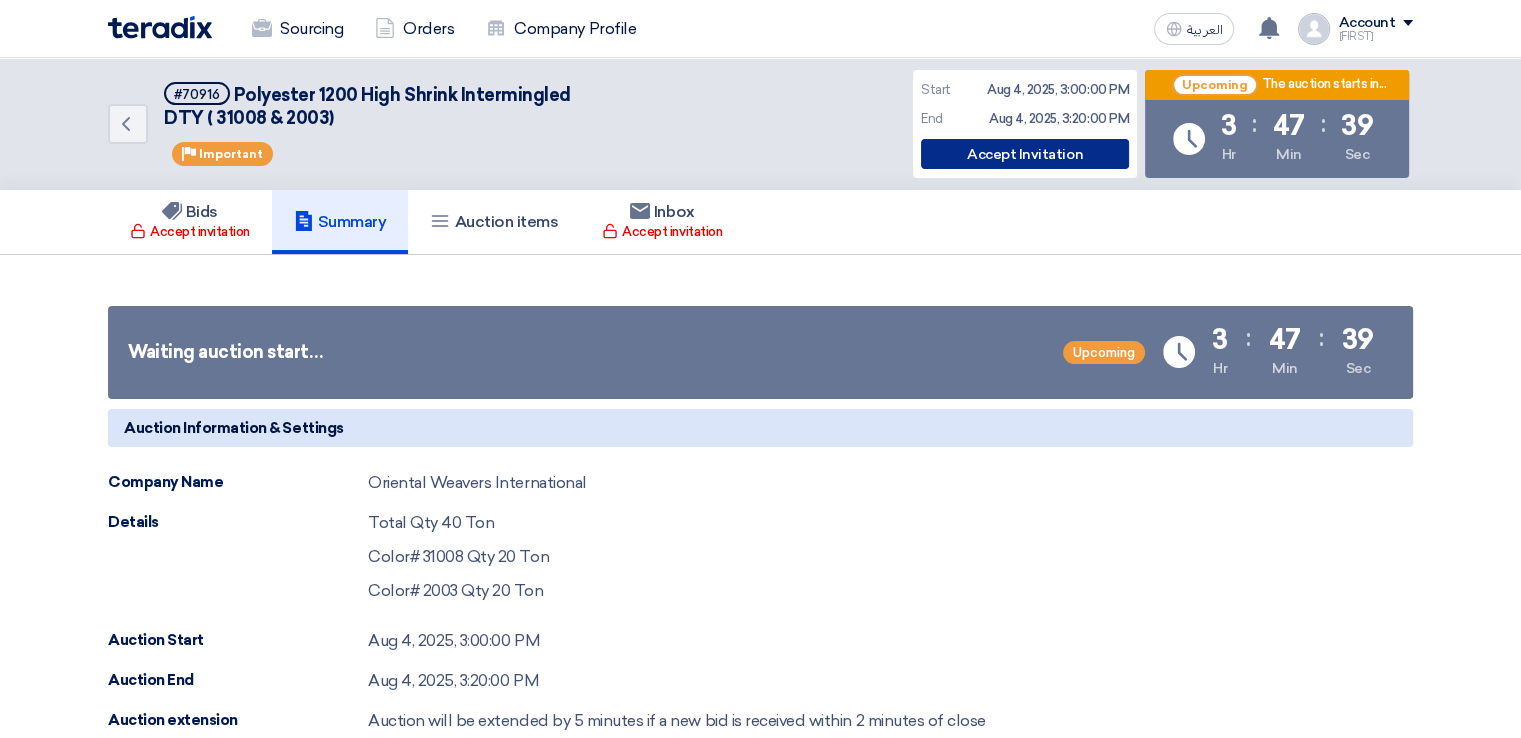 click on "Accept Invitation" 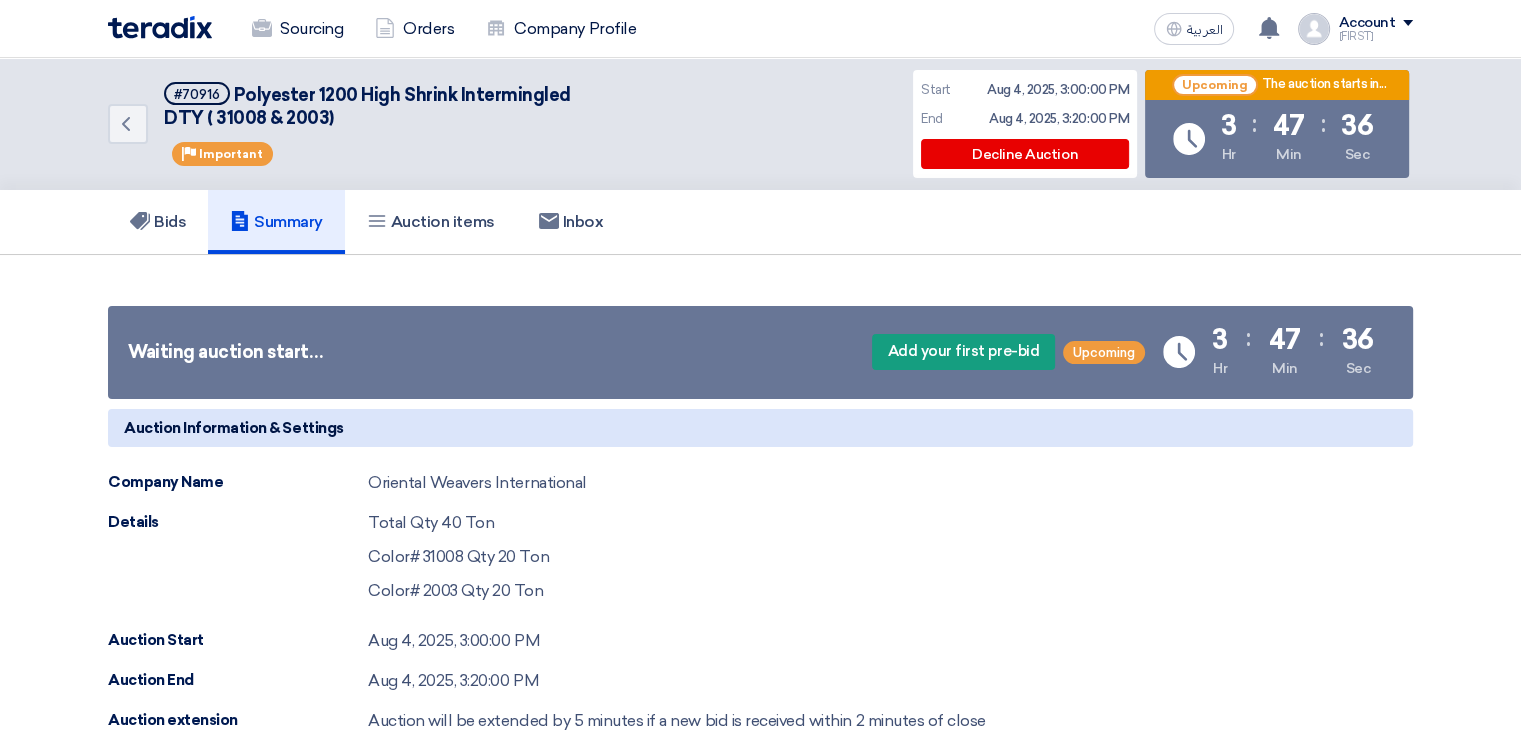 click on "Decline Auction" 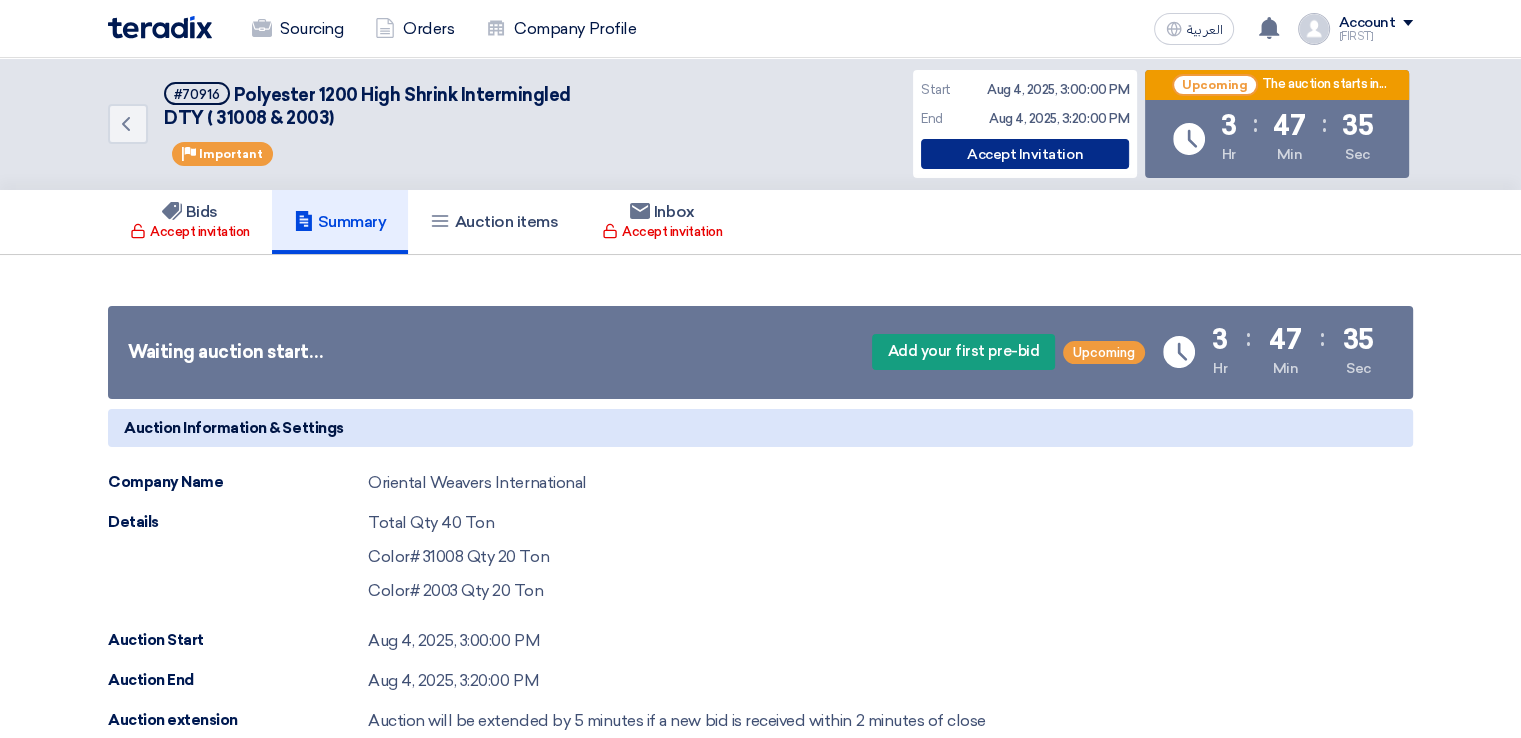 click on "Accept Invitation" 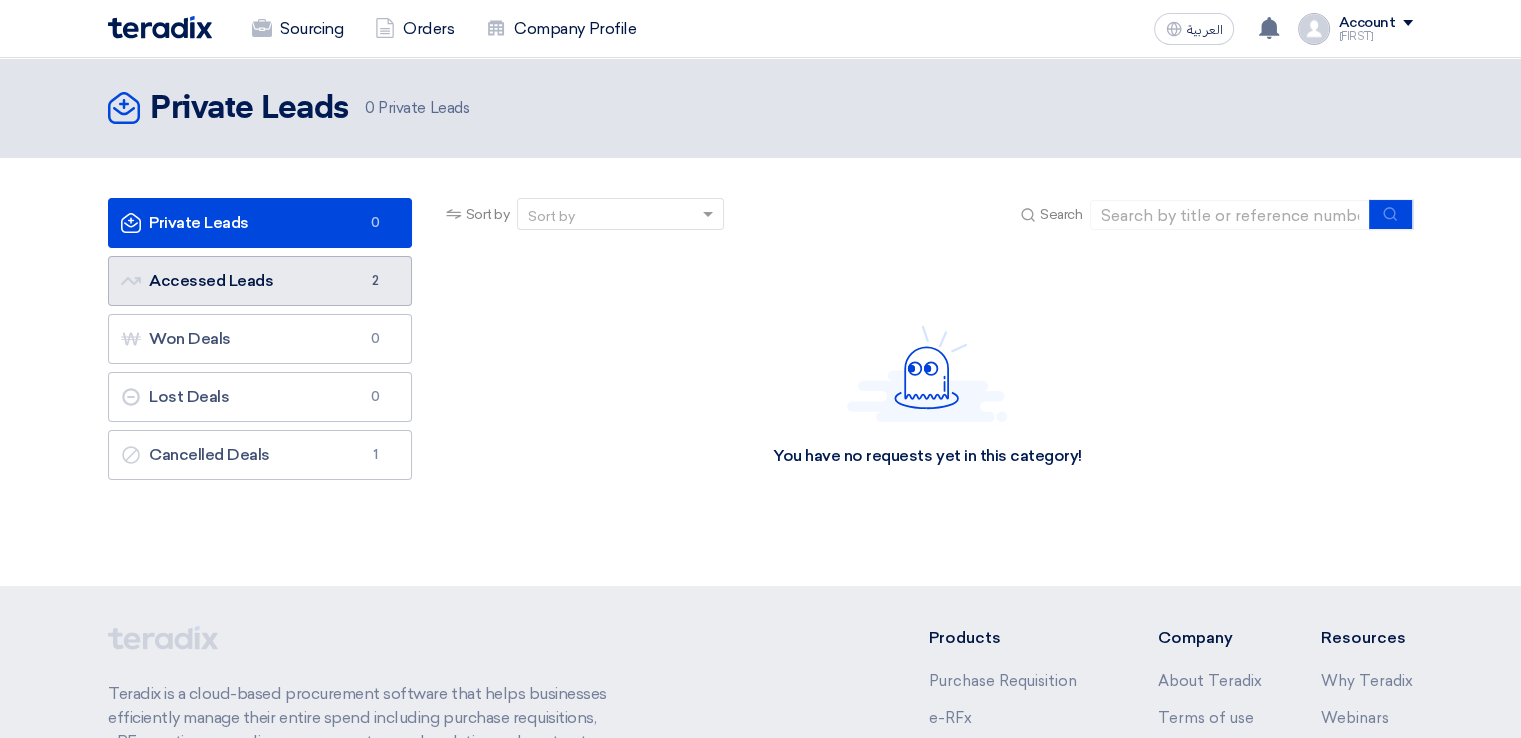 click on "Accessed Leads
Accessed Leads
2" 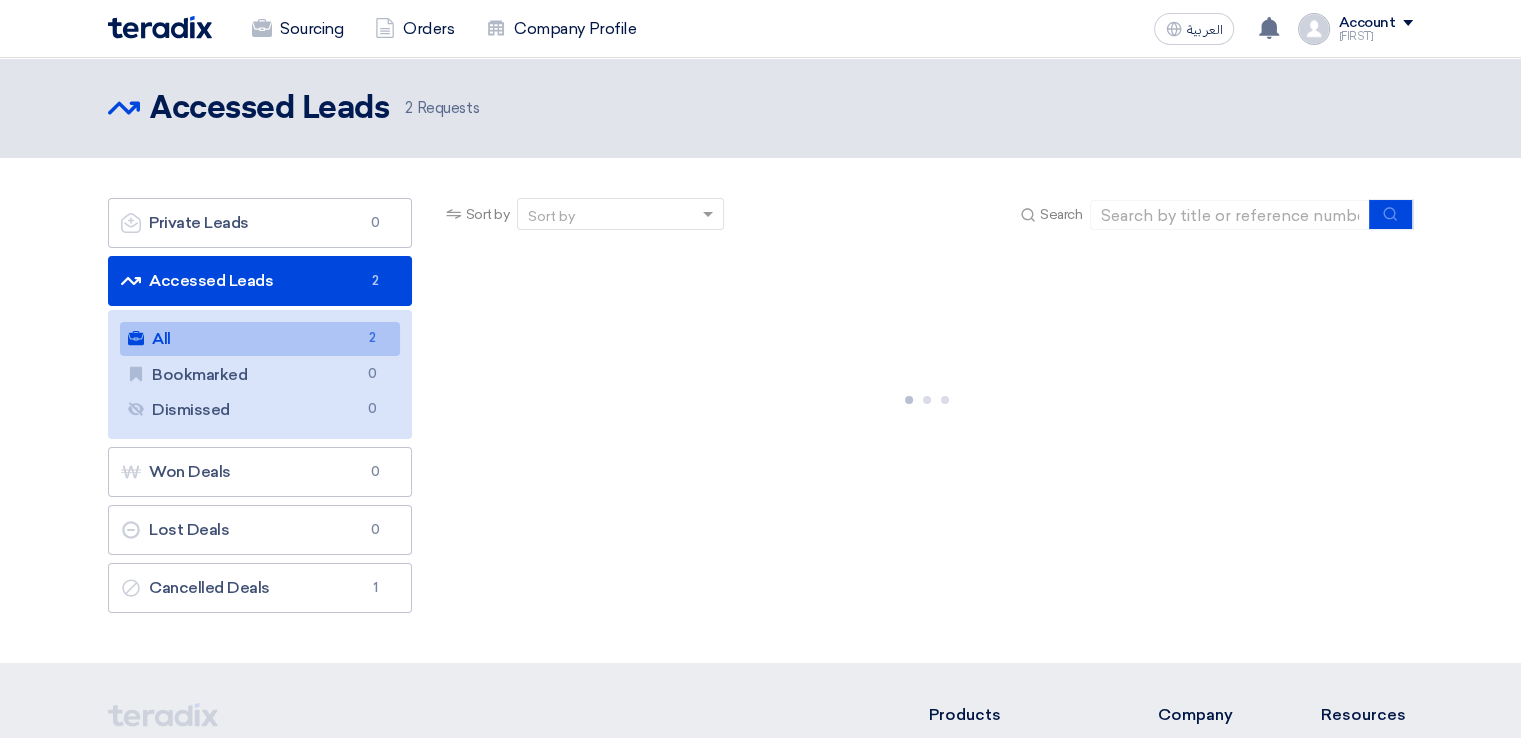 click on "All
All
2" 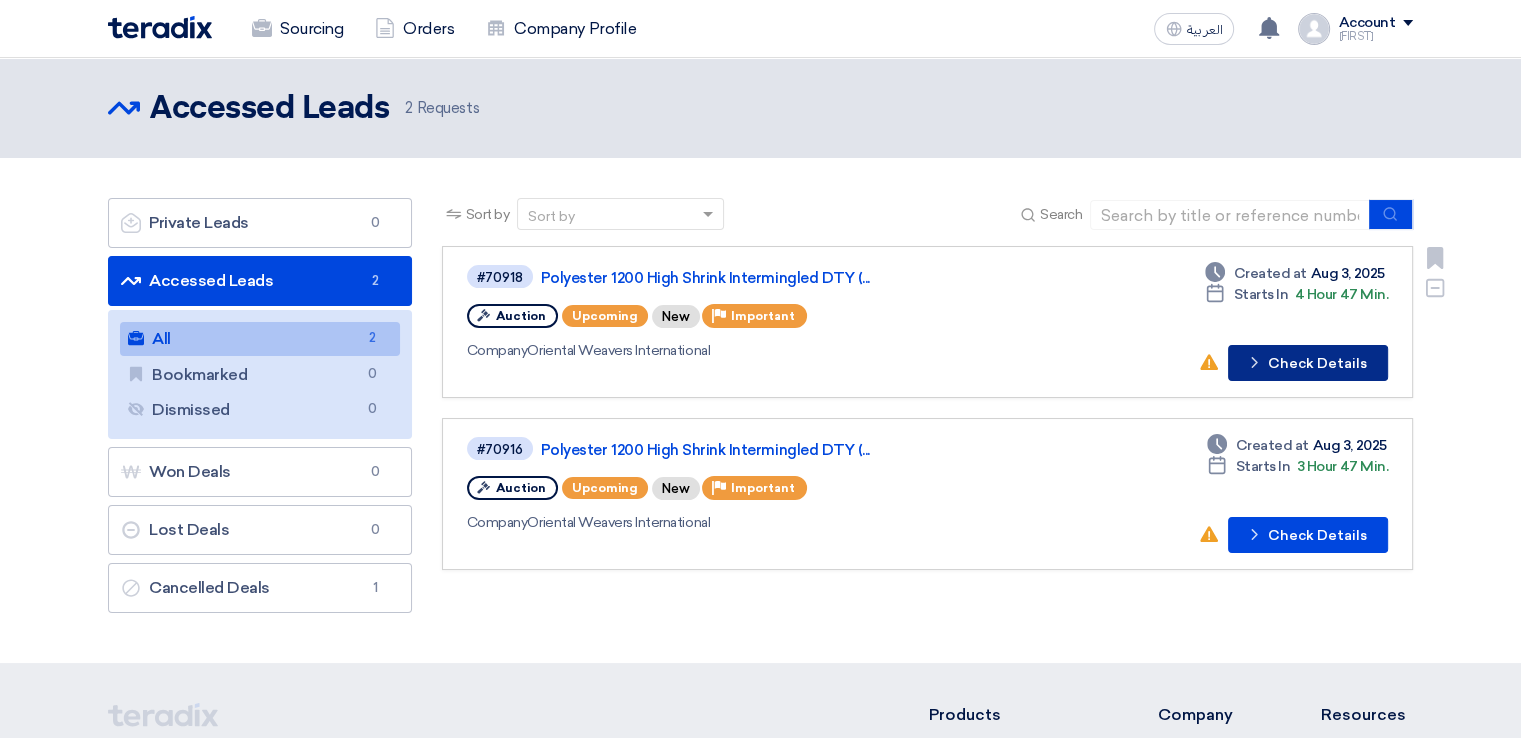 click on "Check details
Check Details" 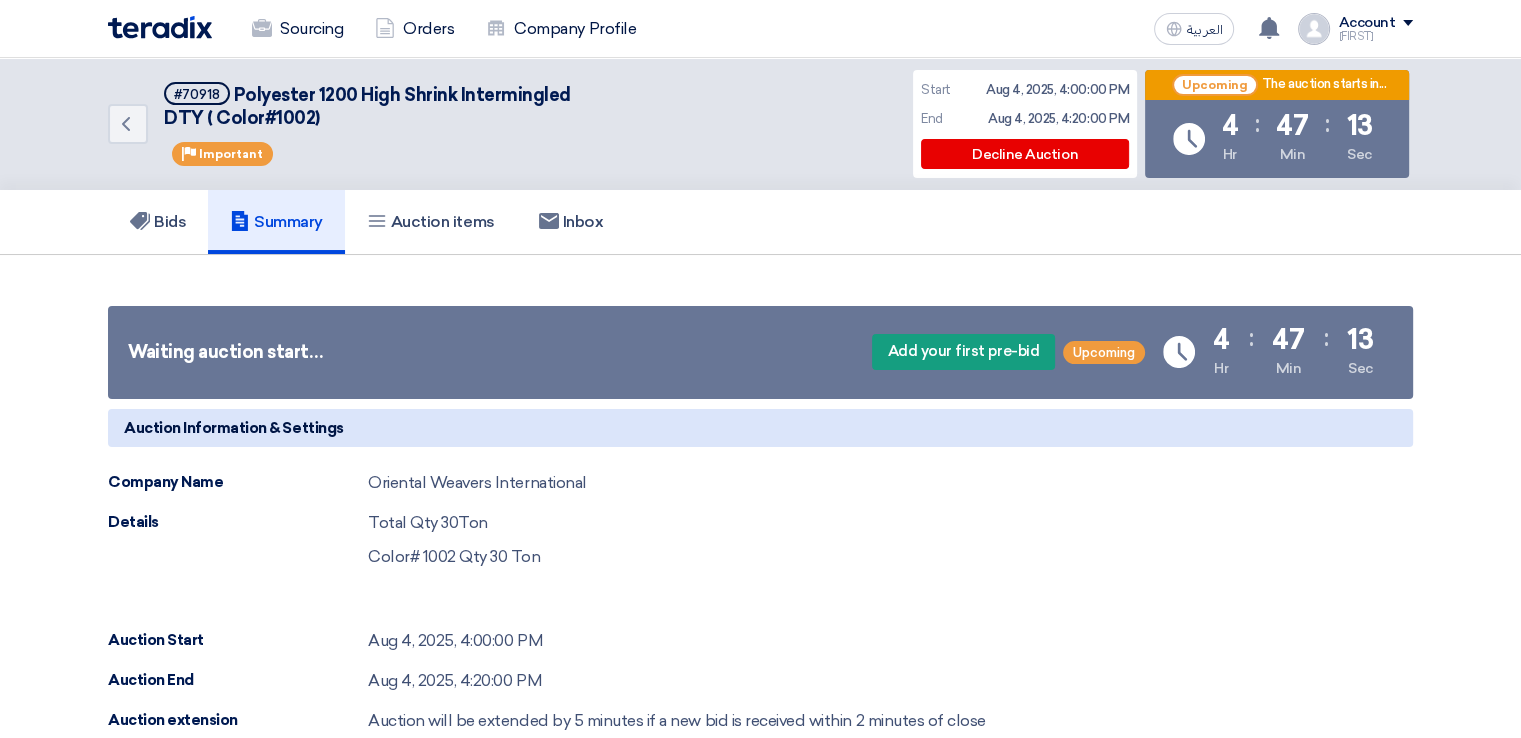 scroll, scrollTop: 100, scrollLeft: 0, axis: vertical 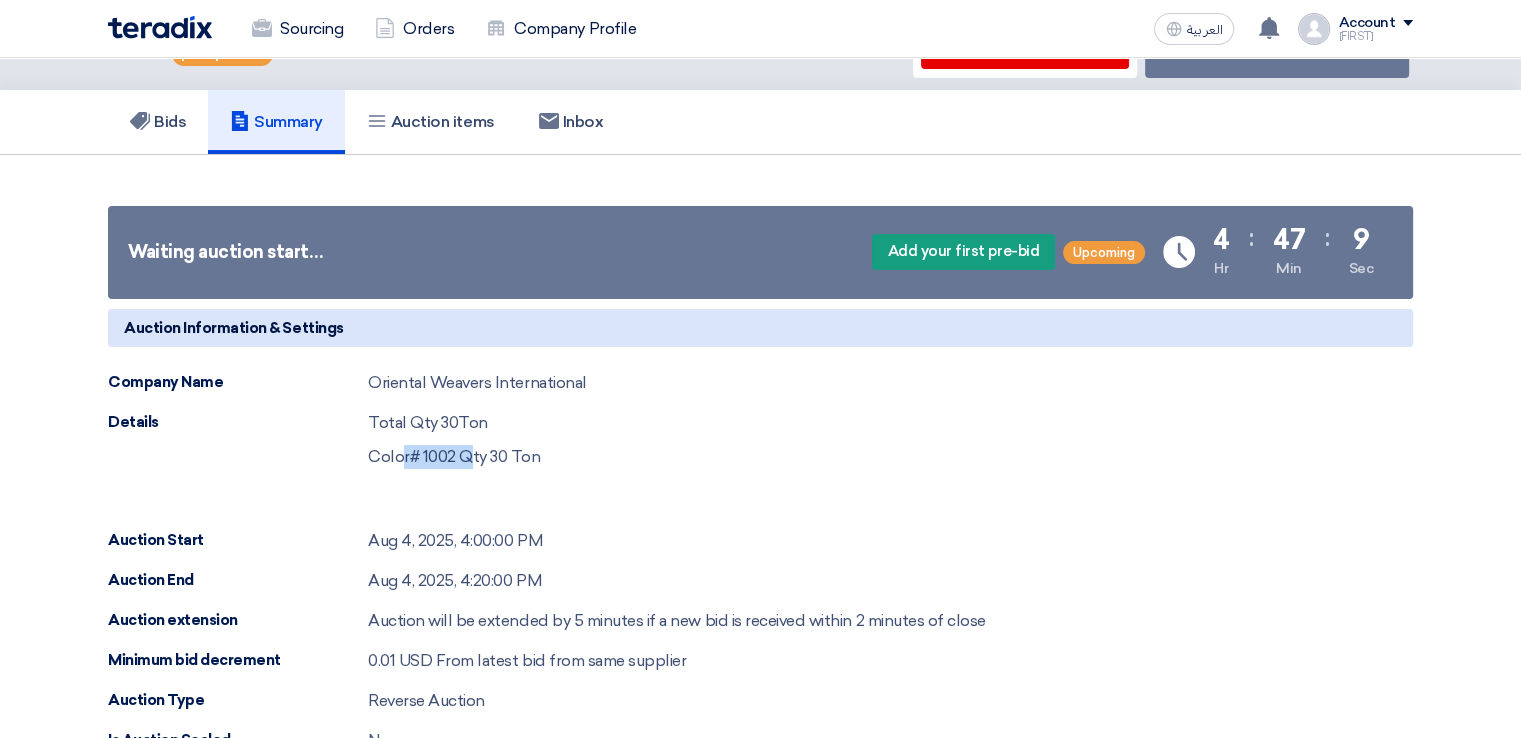 drag, startPoint x: 405, startPoint y: 452, endPoint x: 464, endPoint y: 461, distance: 59.682495 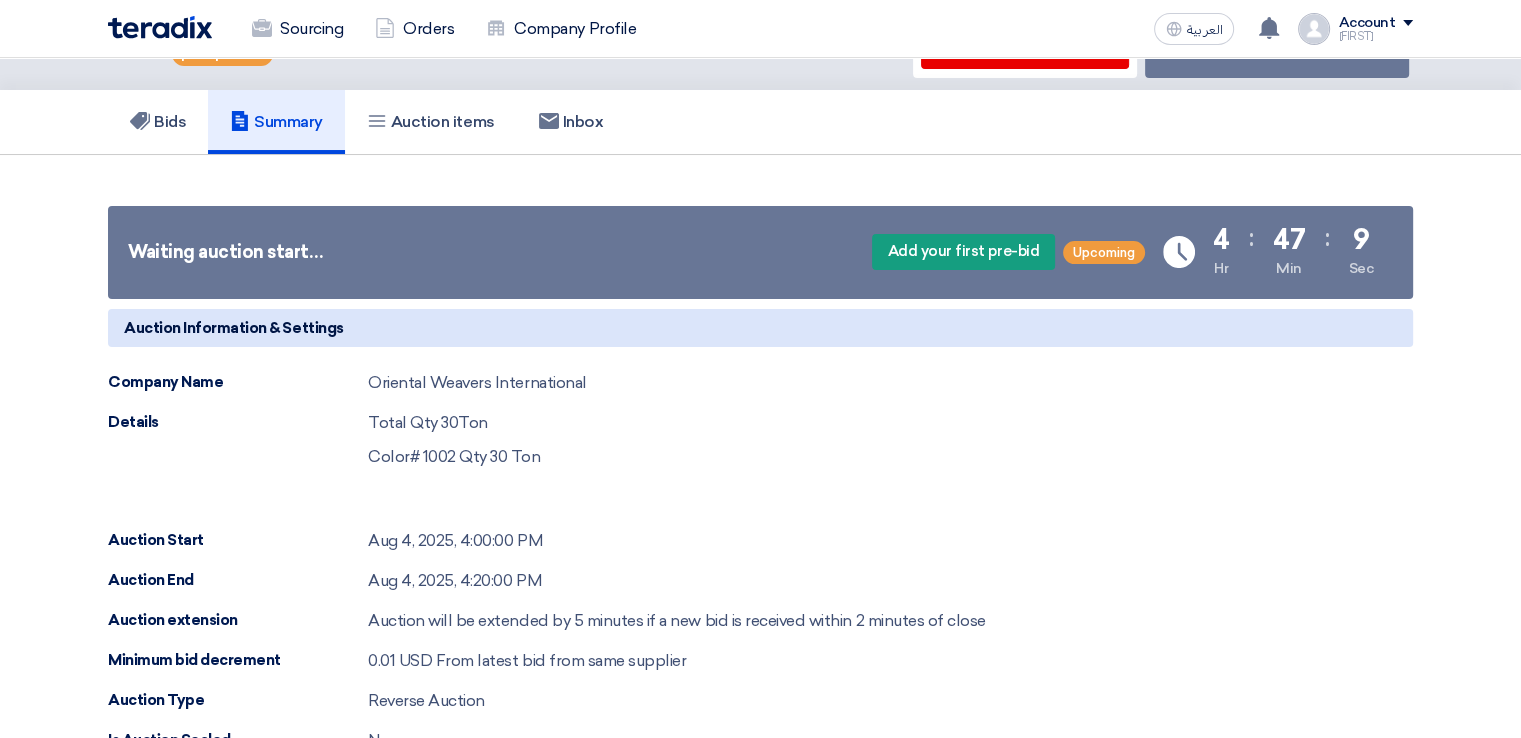 click on "Details
Total Qty 30Ton Color# 1002 Qty 30 Ton" 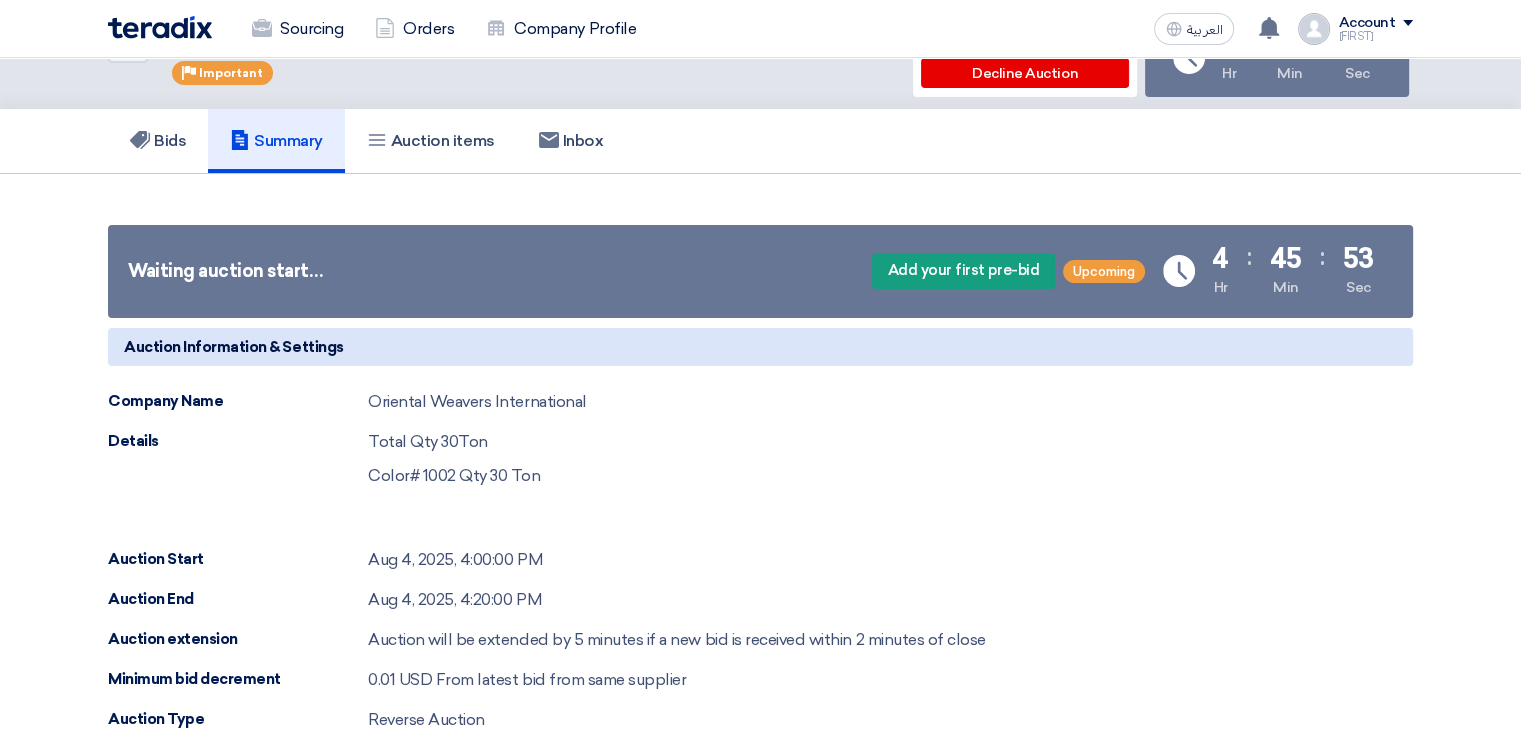 scroll, scrollTop: 0, scrollLeft: 0, axis: both 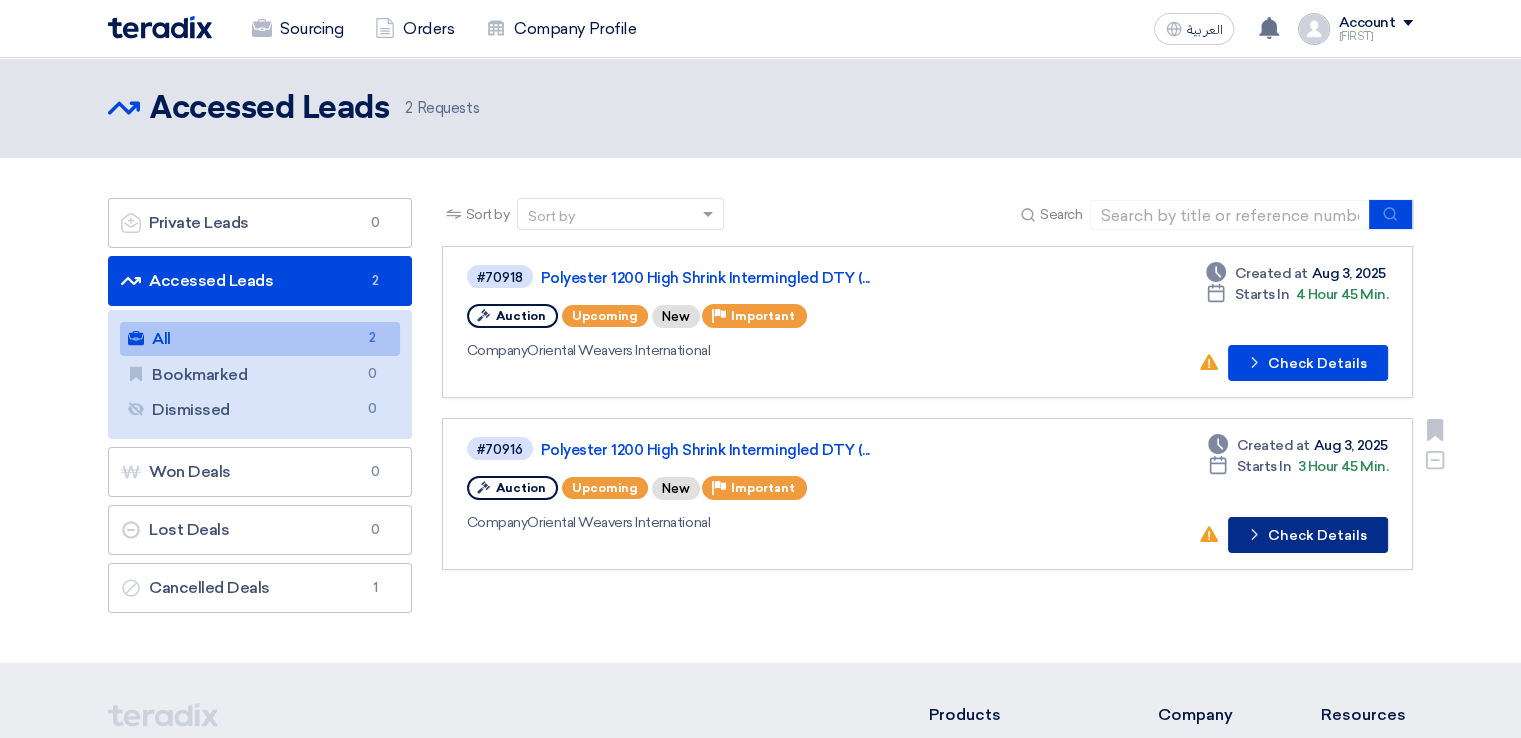 click on "Check details" 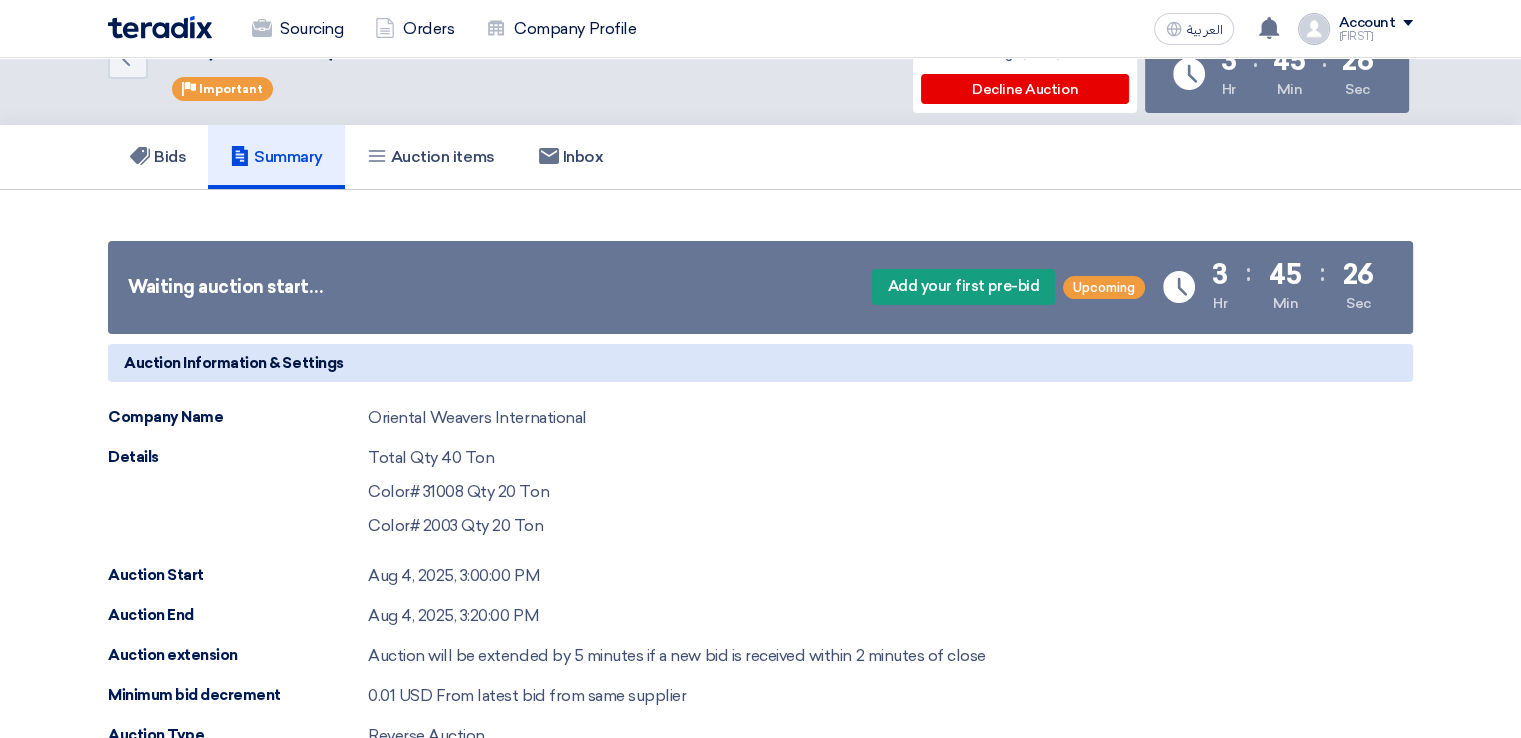 scroll, scrollTop: 100, scrollLeft: 0, axis: vertical 